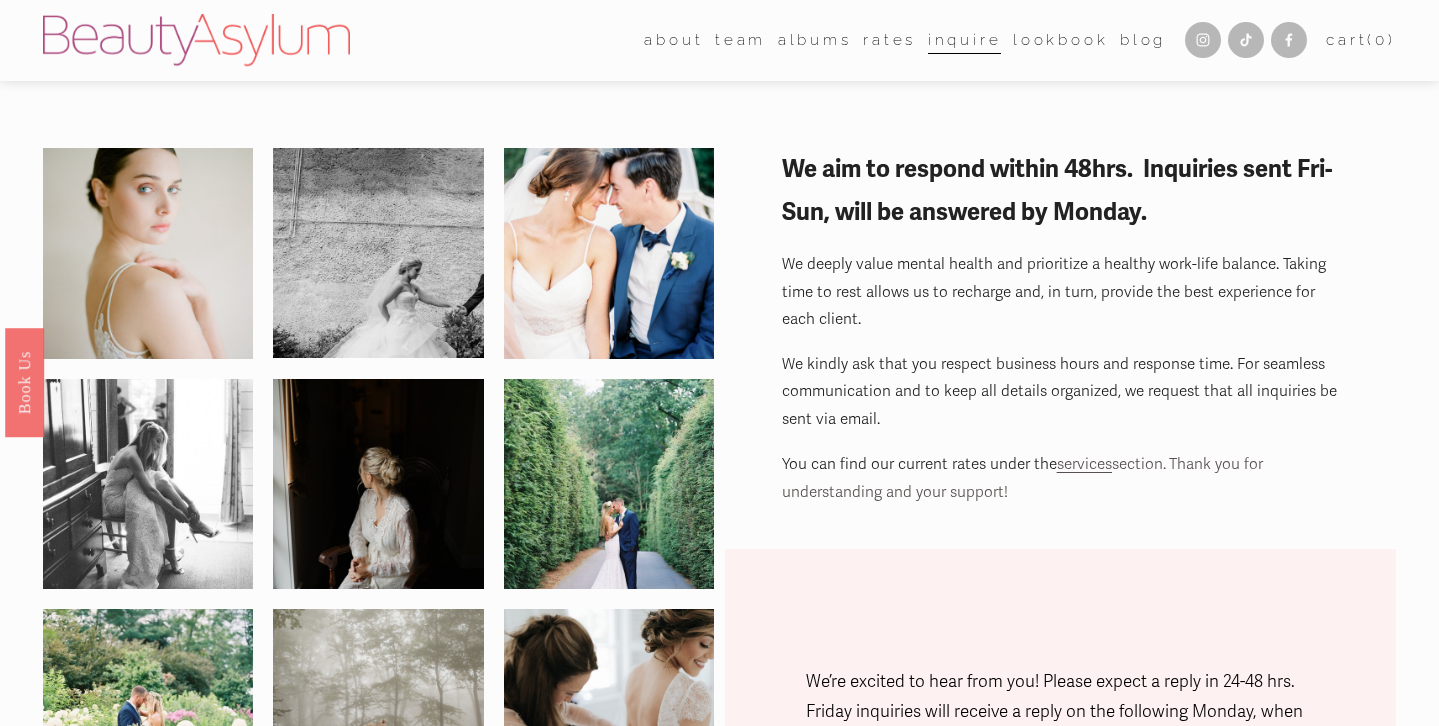 select on "1-2 weeks" 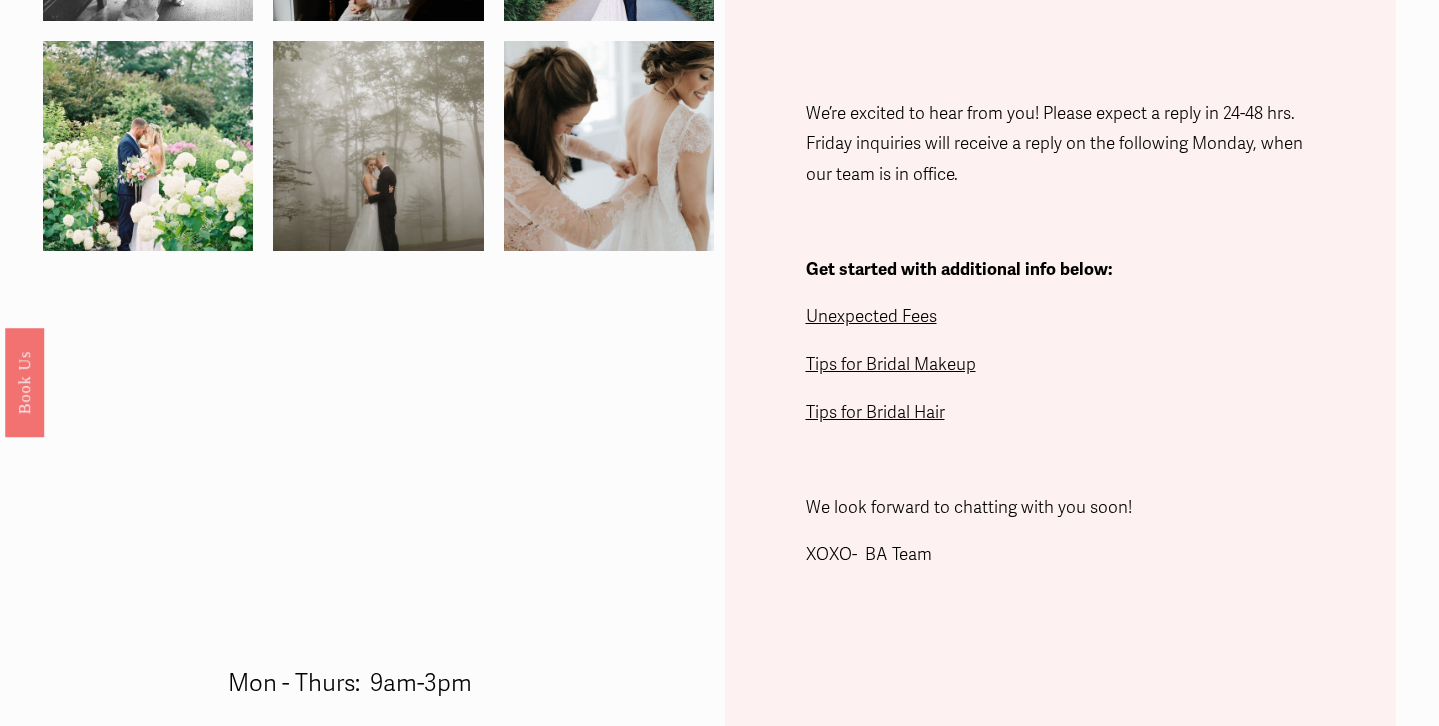 scroll, scrollTop: 0, scrollLeft: 0, axis: both 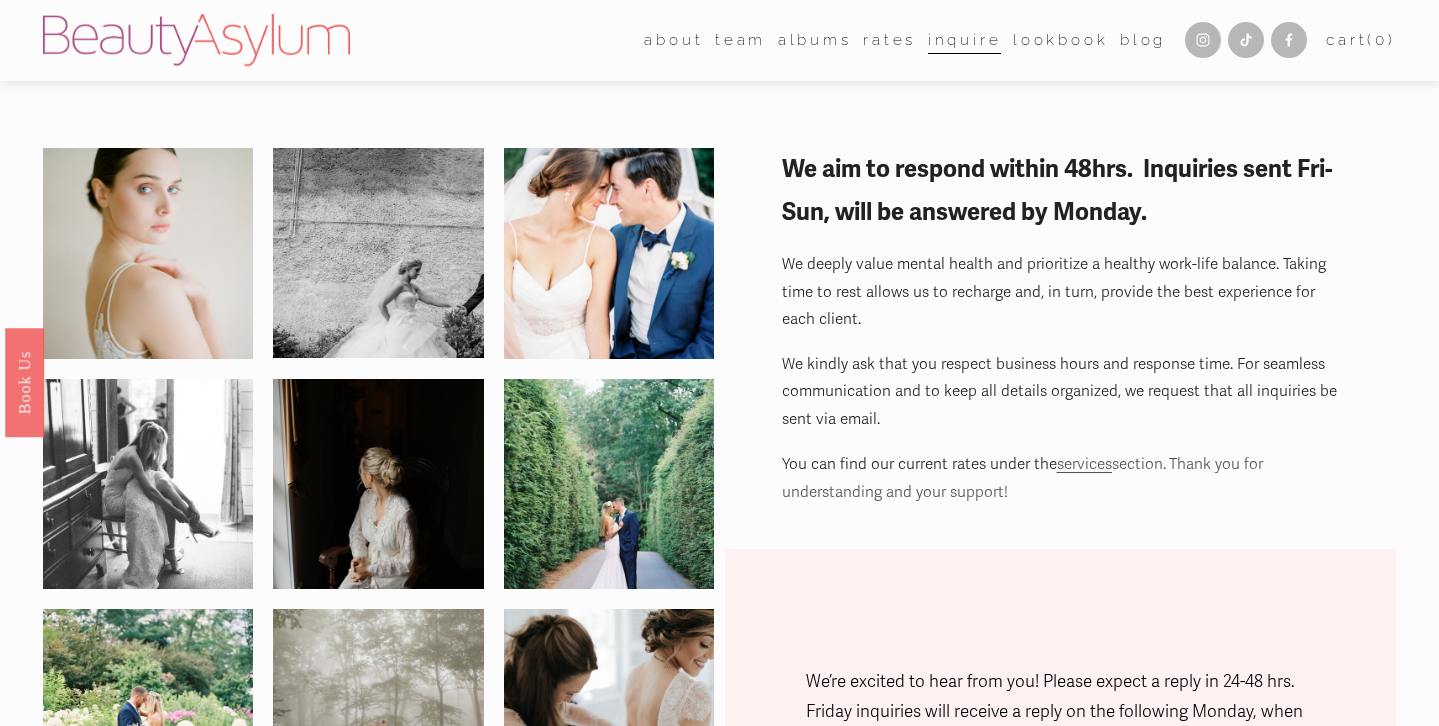 click on "Atlanta" at bounding box center (0, 0) 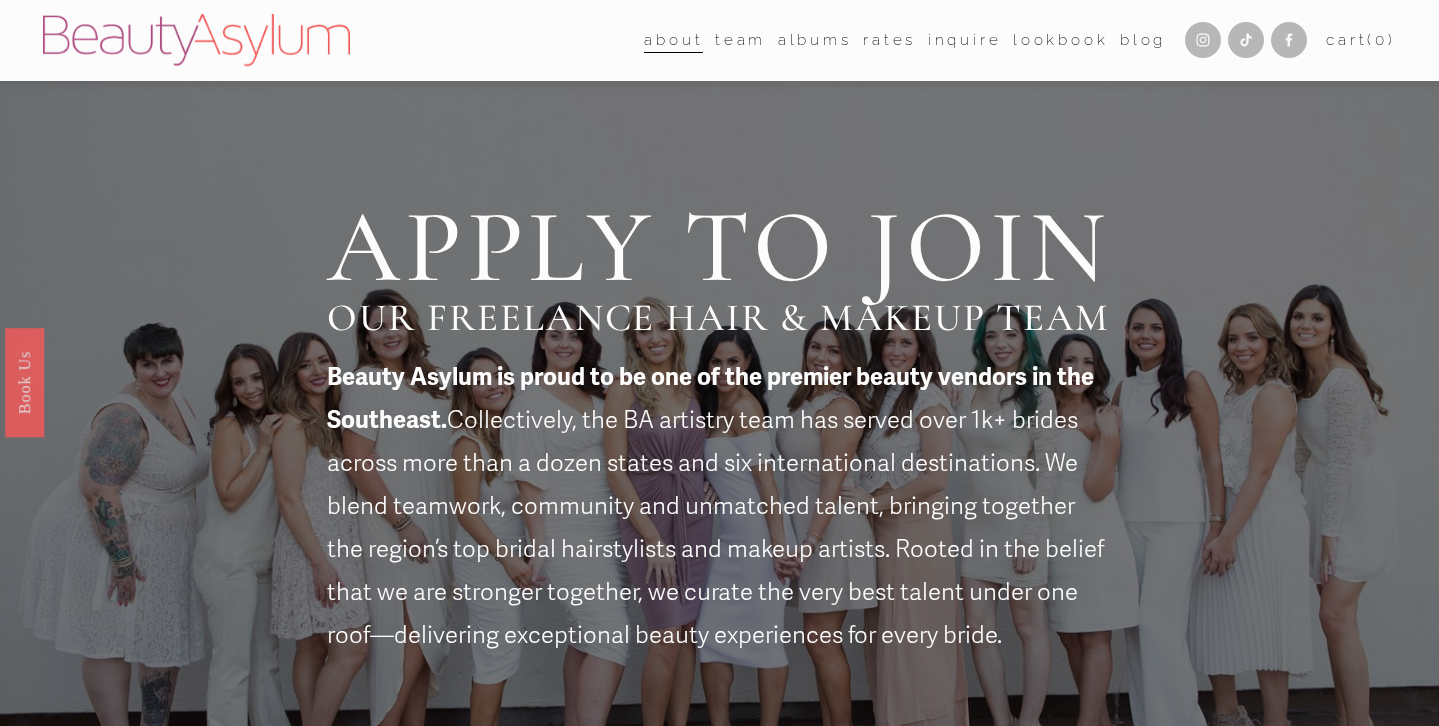 scroll, scrollTop: 0, scrollLeft: 0, axis: both 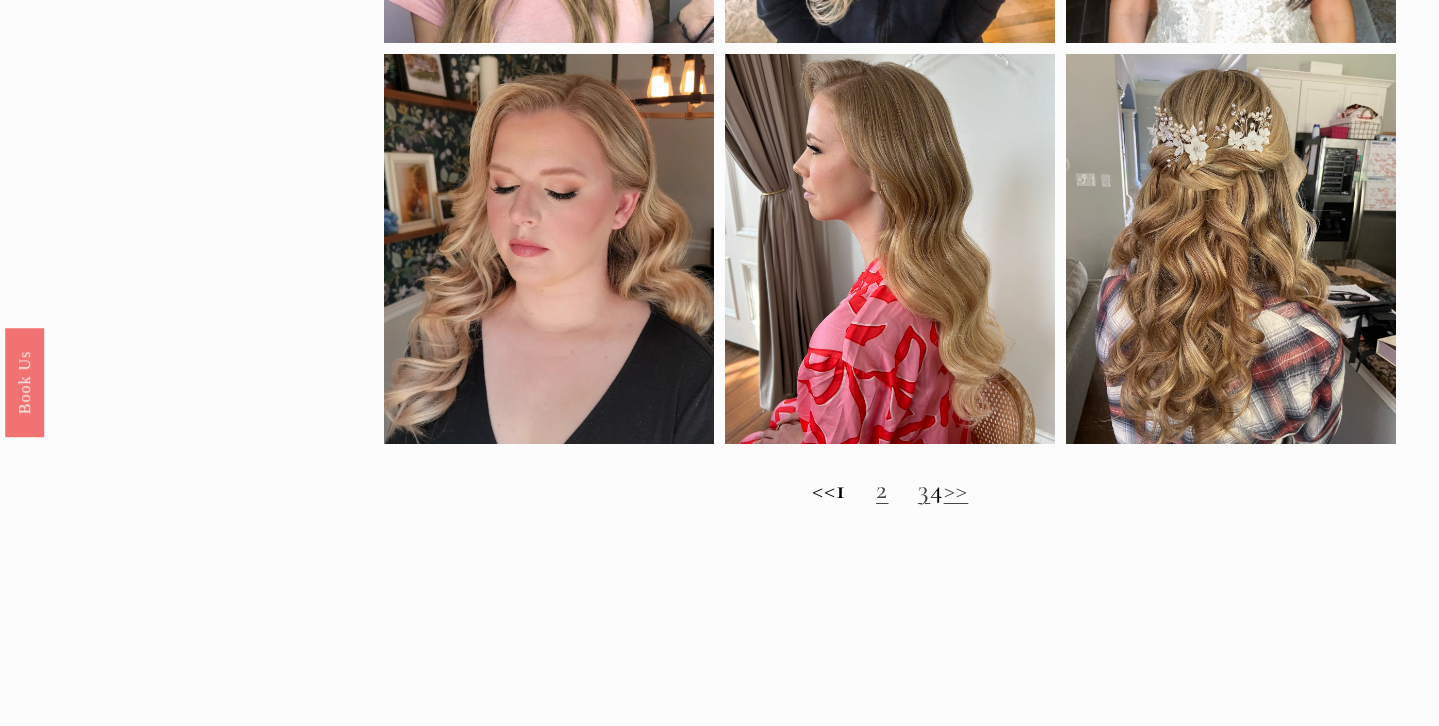 click on "2" at bounding box center (882, 489) 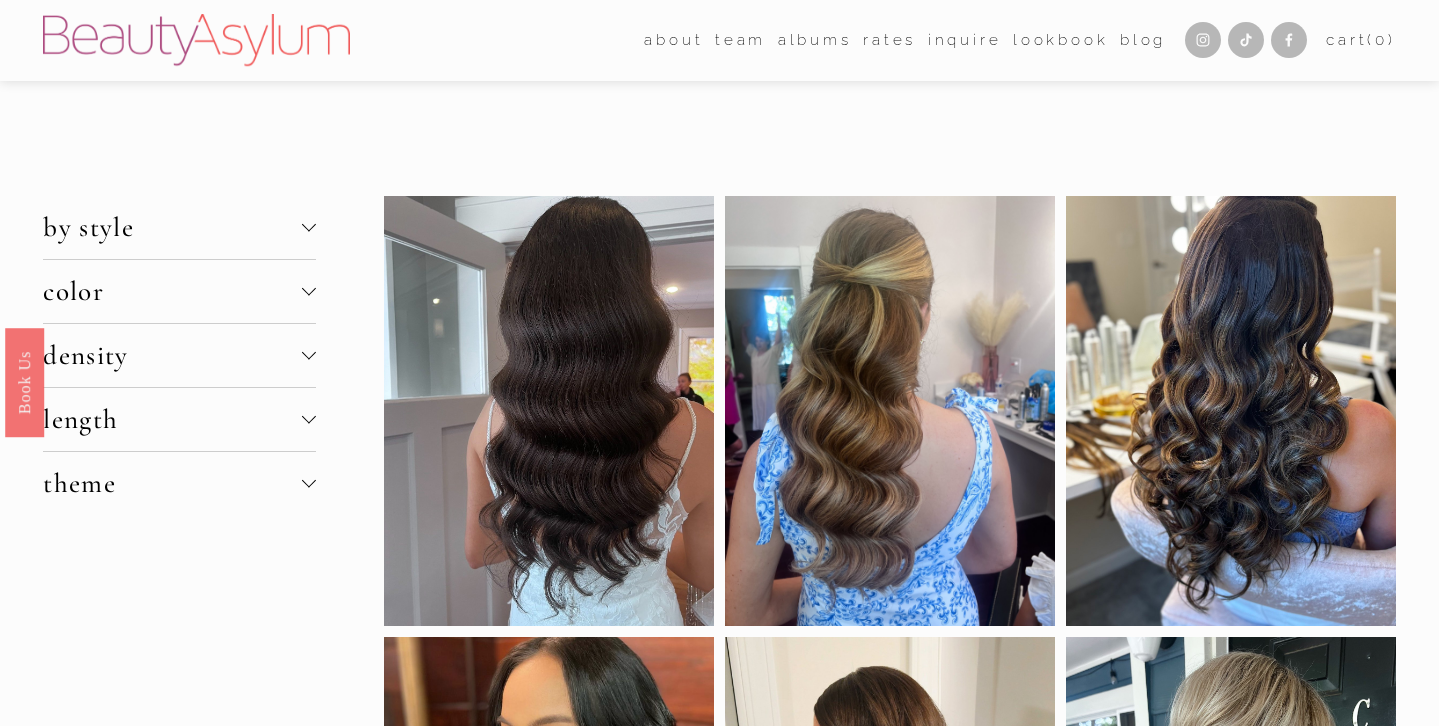 scroll, scrollTop: 0, scrollLeft: 0, axis: both 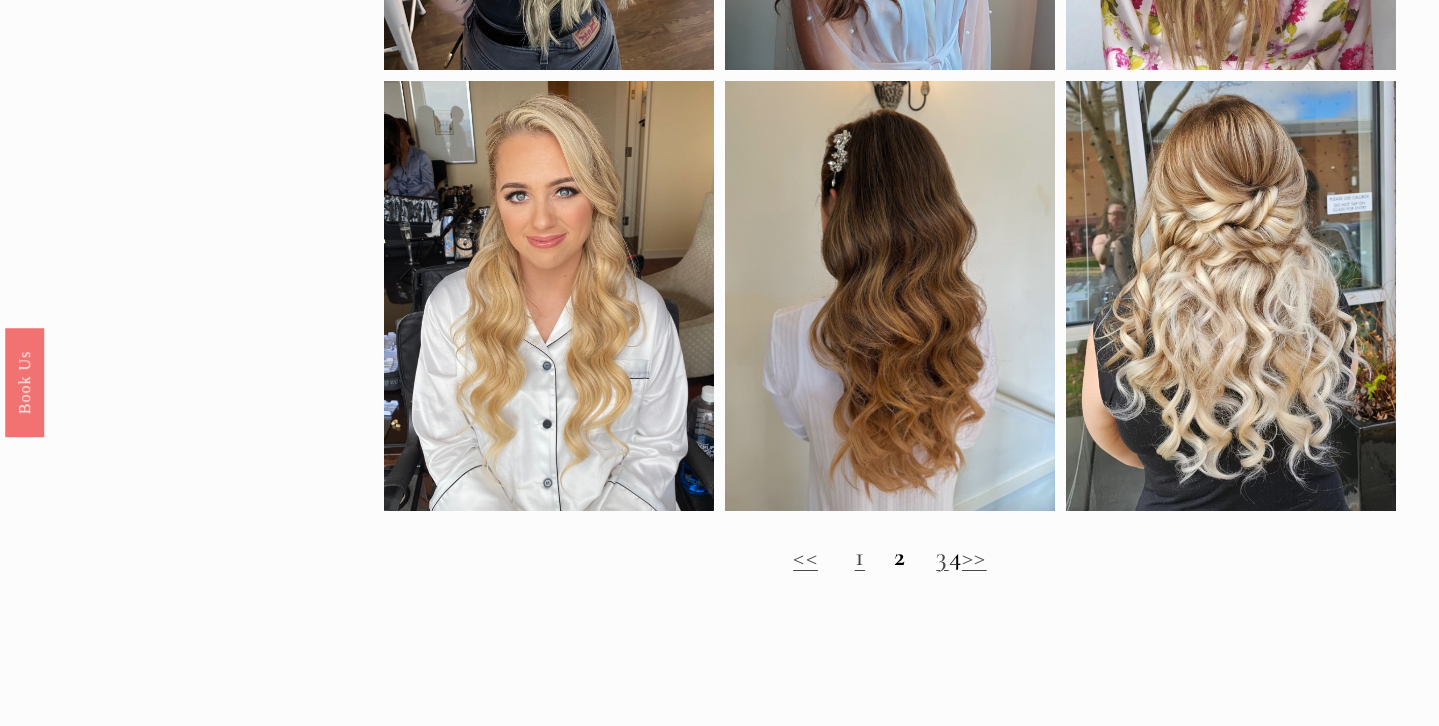click on "<<       1      2      3     4      >>" at bounding box center [890, 557] 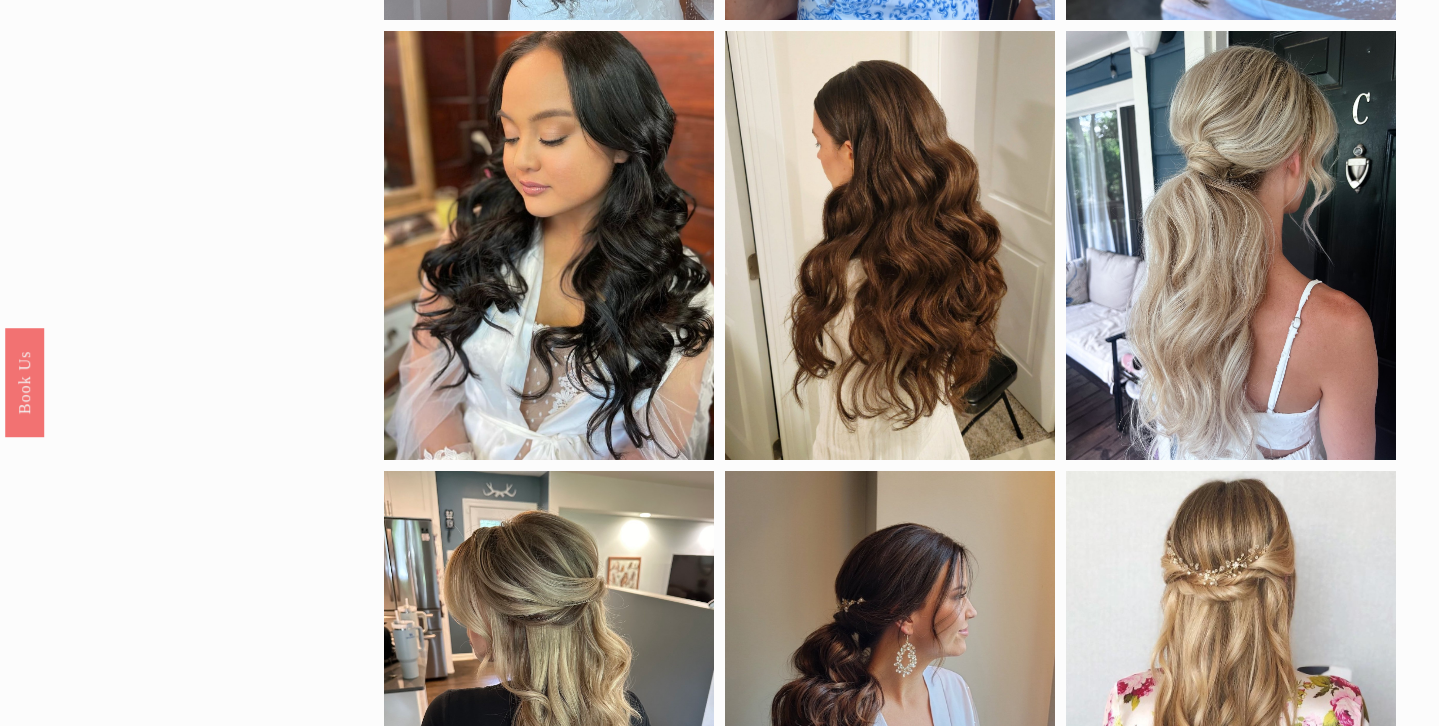 scroll, scrollTop: 0, scrollLeft: 0, axis: both 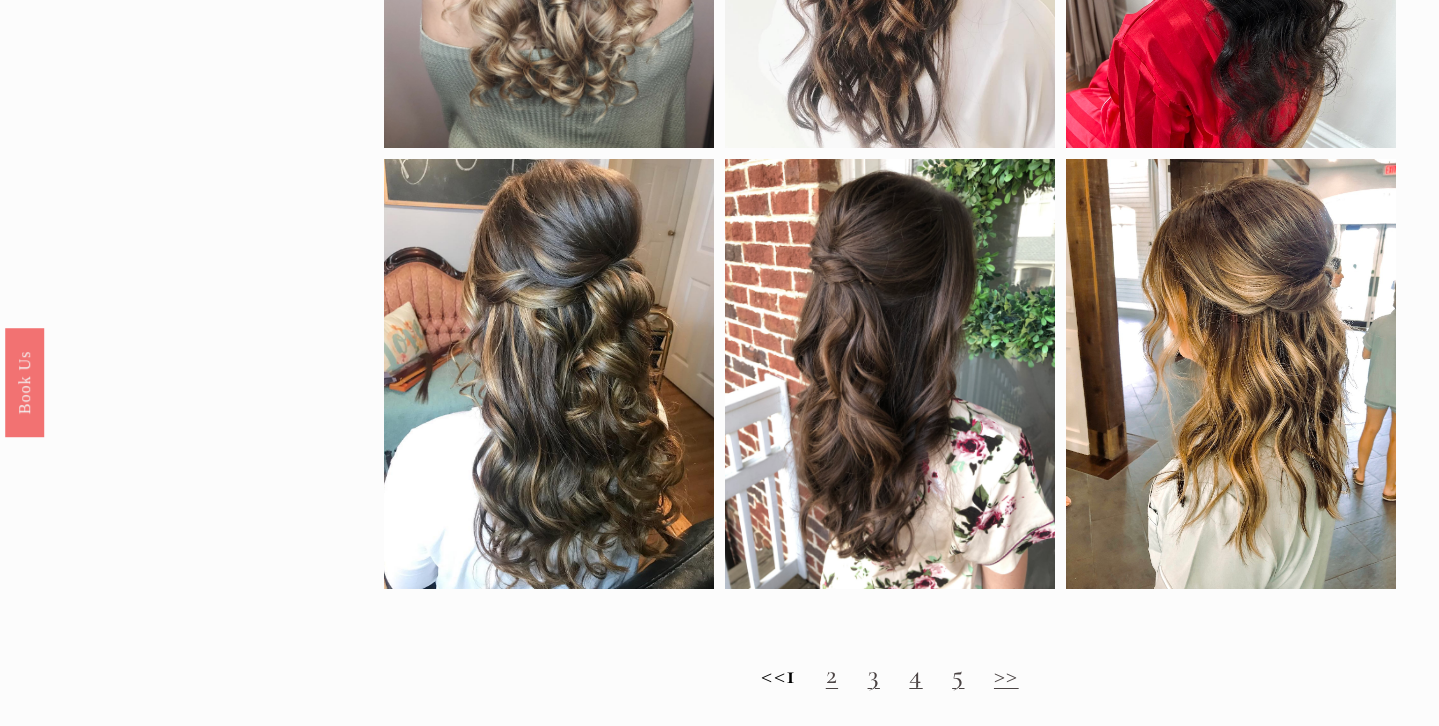 click on "<<      1      2      3      4      5      >>" at bounding box center [890, 675] 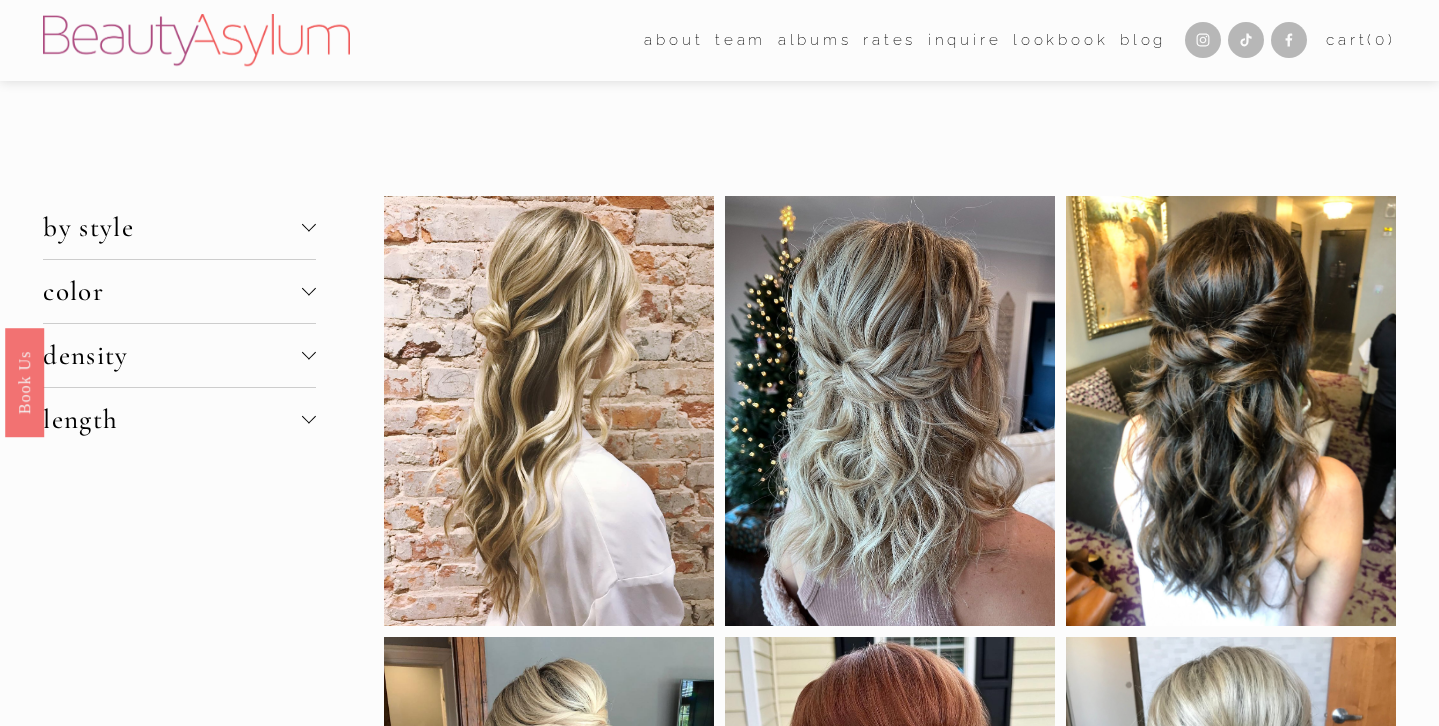 scroll, scrollTop: 0, scrollLeft: 0, axis: both 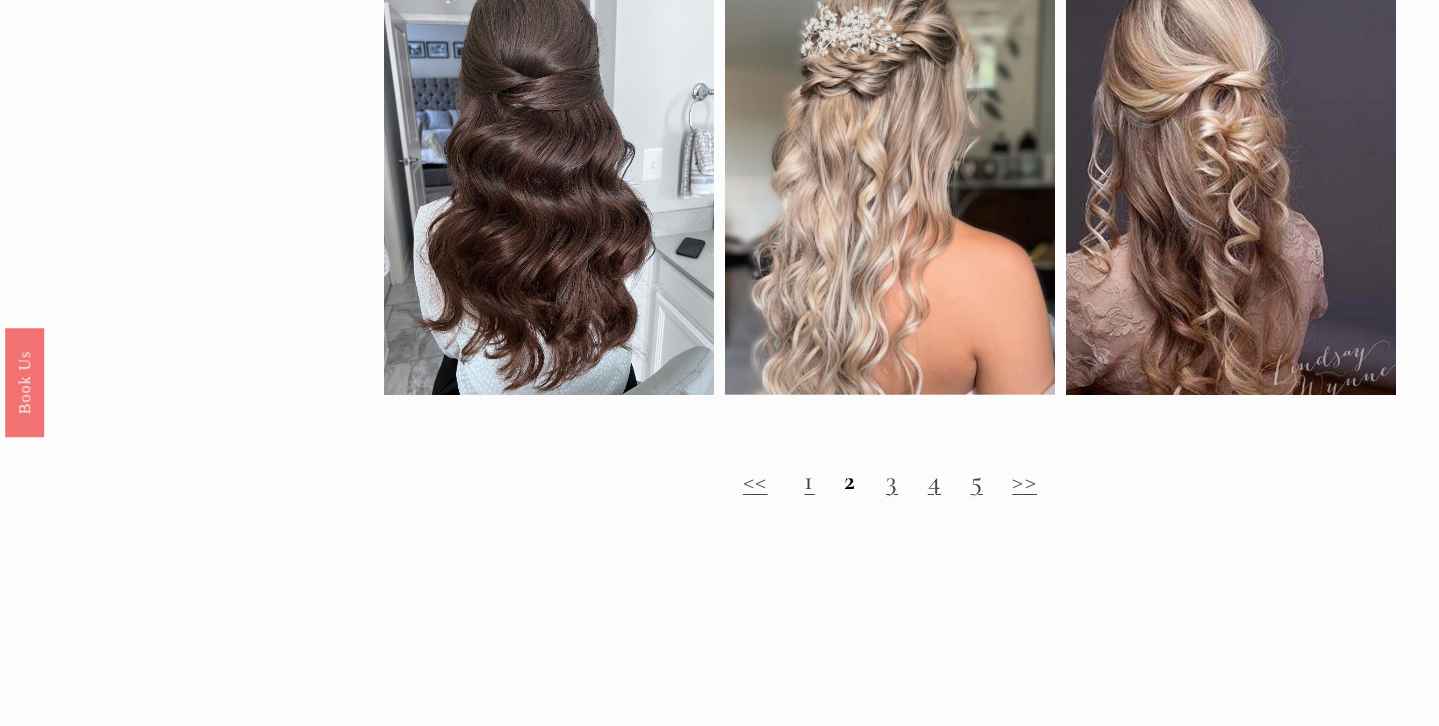 click on "3" at bounding box center [892, 480] 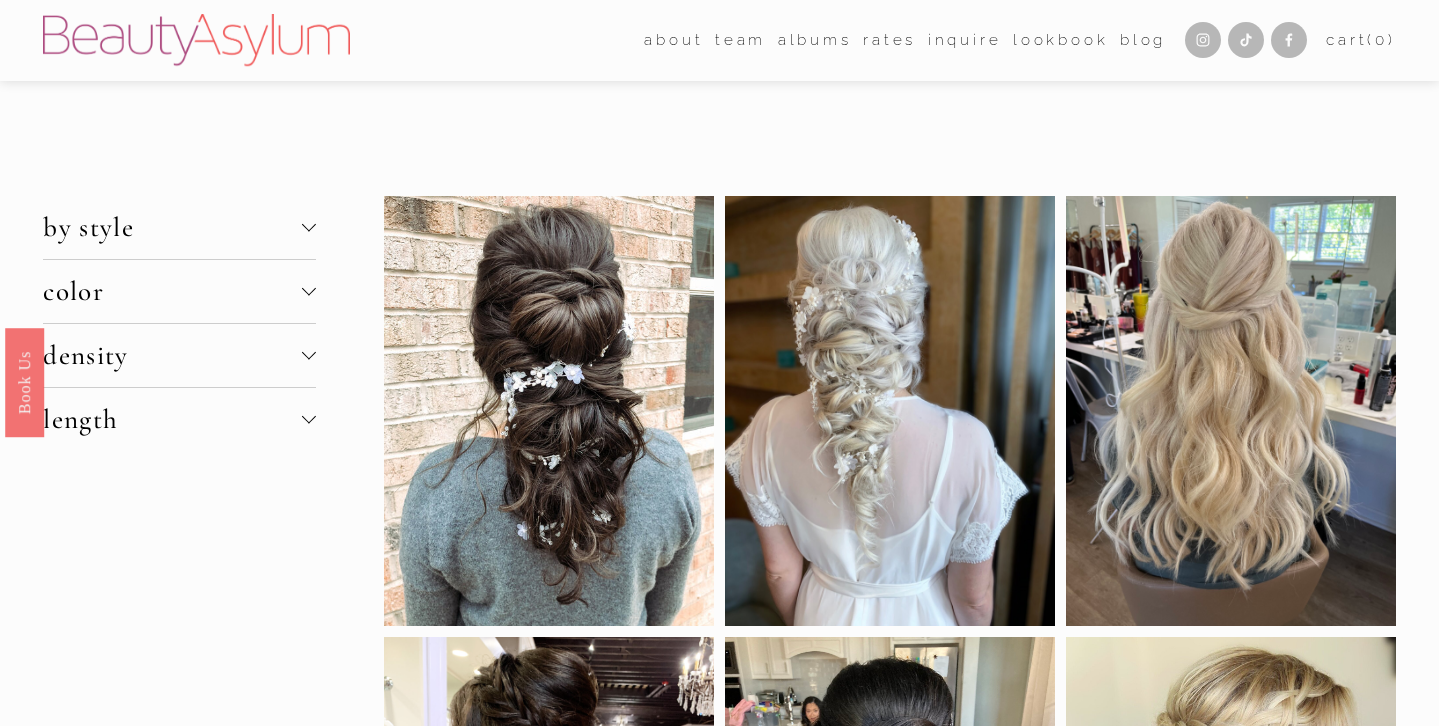 scroll, scrollTop: 0, scrollLeft: 0, axis: both 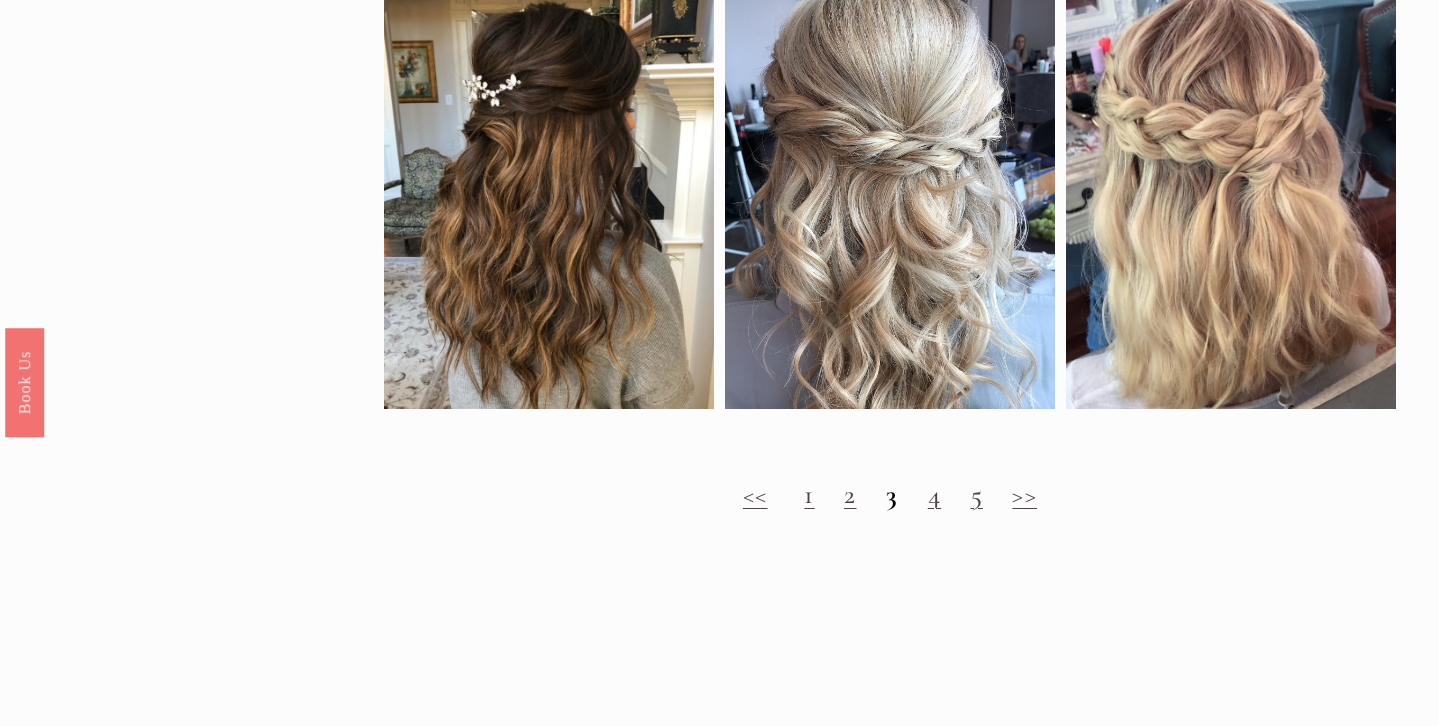 click on "4" at bounding box center [934, 494] 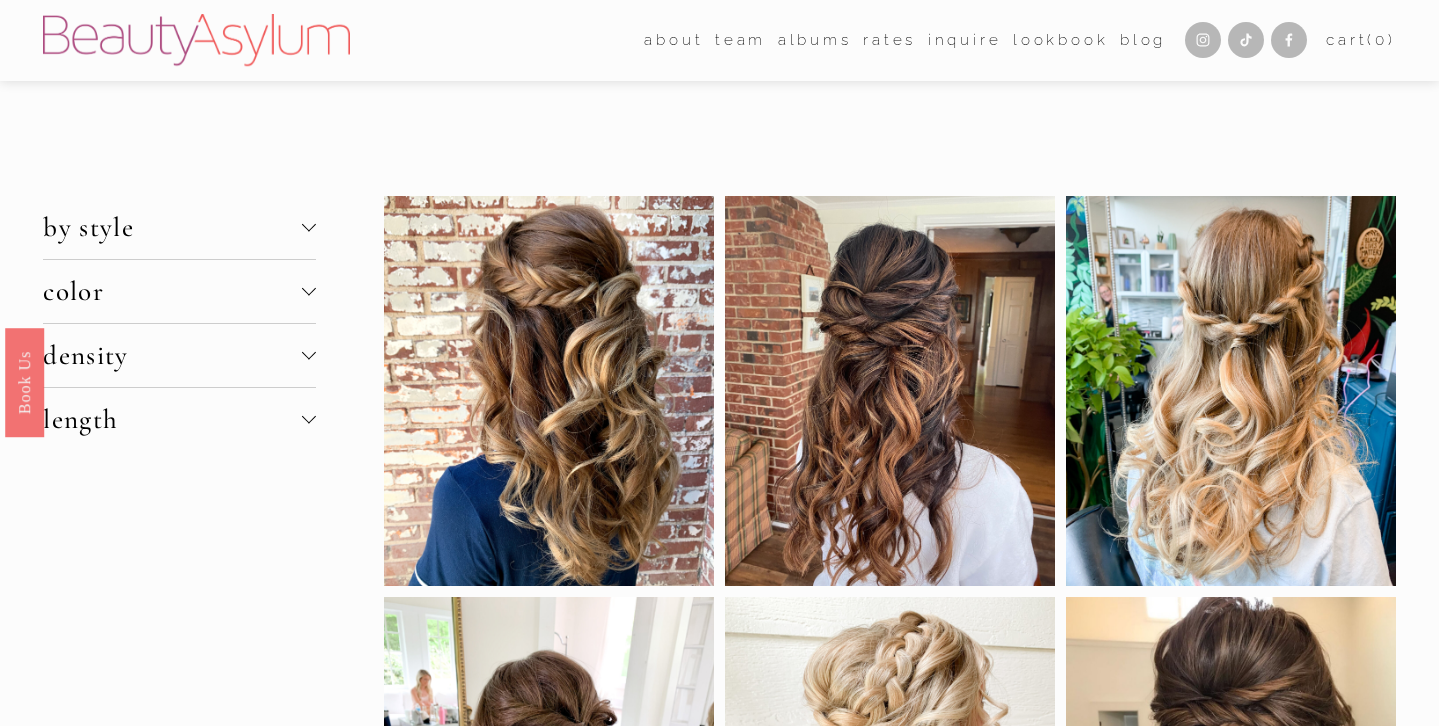 scroll, scrollTop: 0, scrollLeft: 0, axis: both 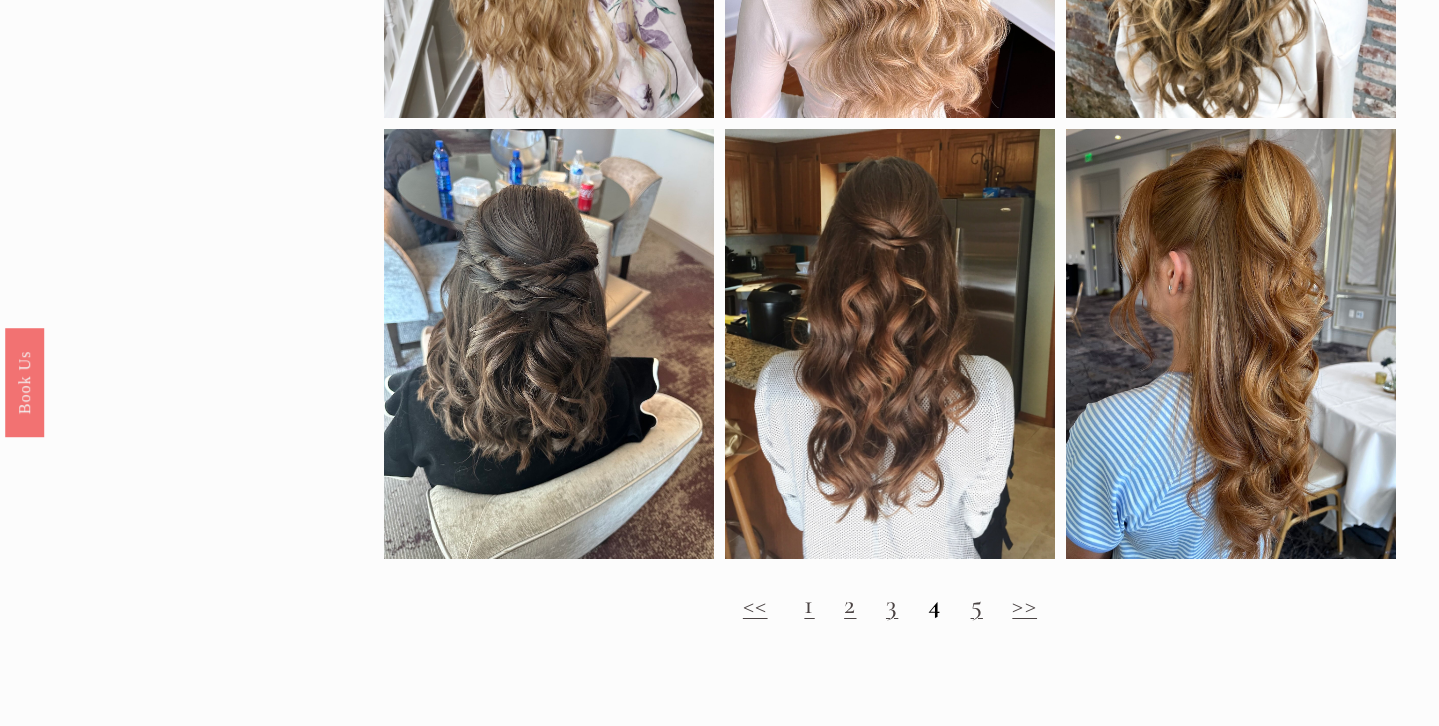 click on "<<       1      2      3      4      5      >>" at bounding box center [890, 605] 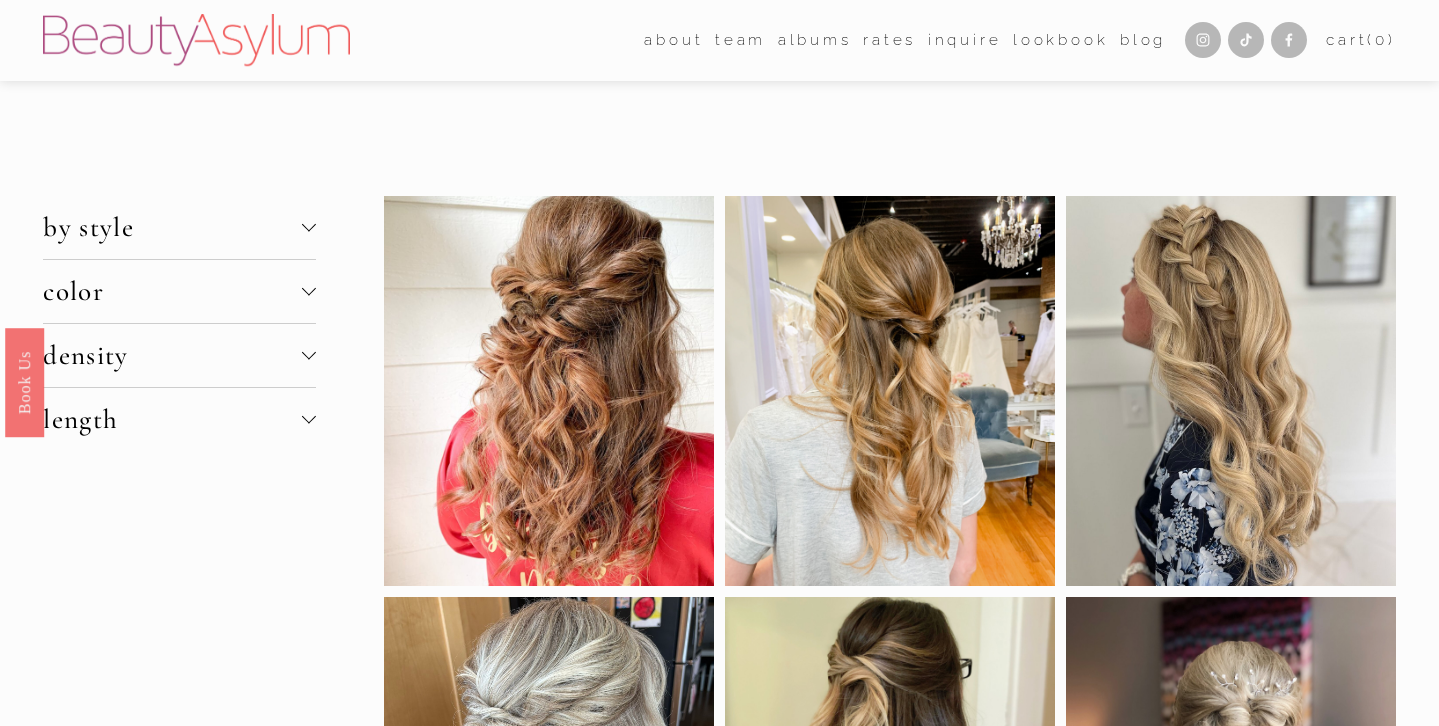 scroll, scrollTop: 0, scrollLeft: 0, axis: both 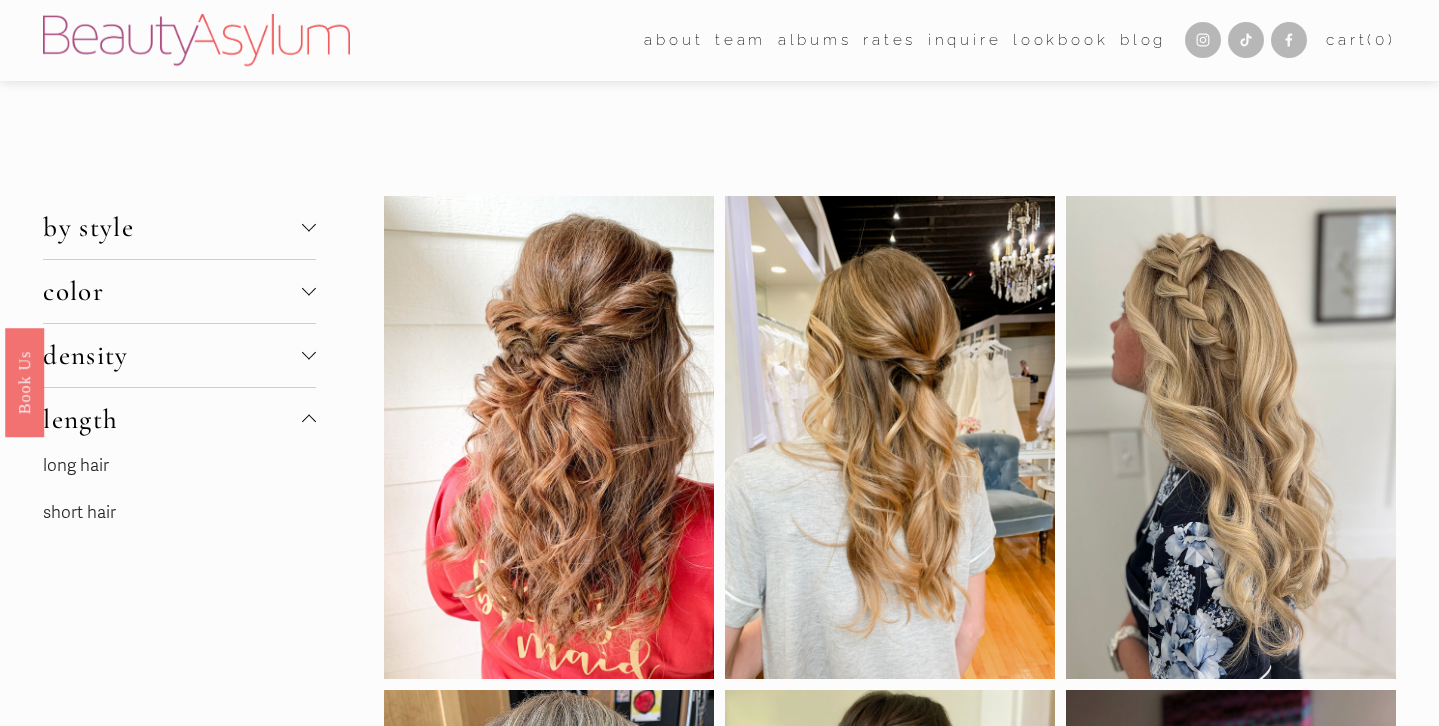click on "density" at bounding box center [172, 355] 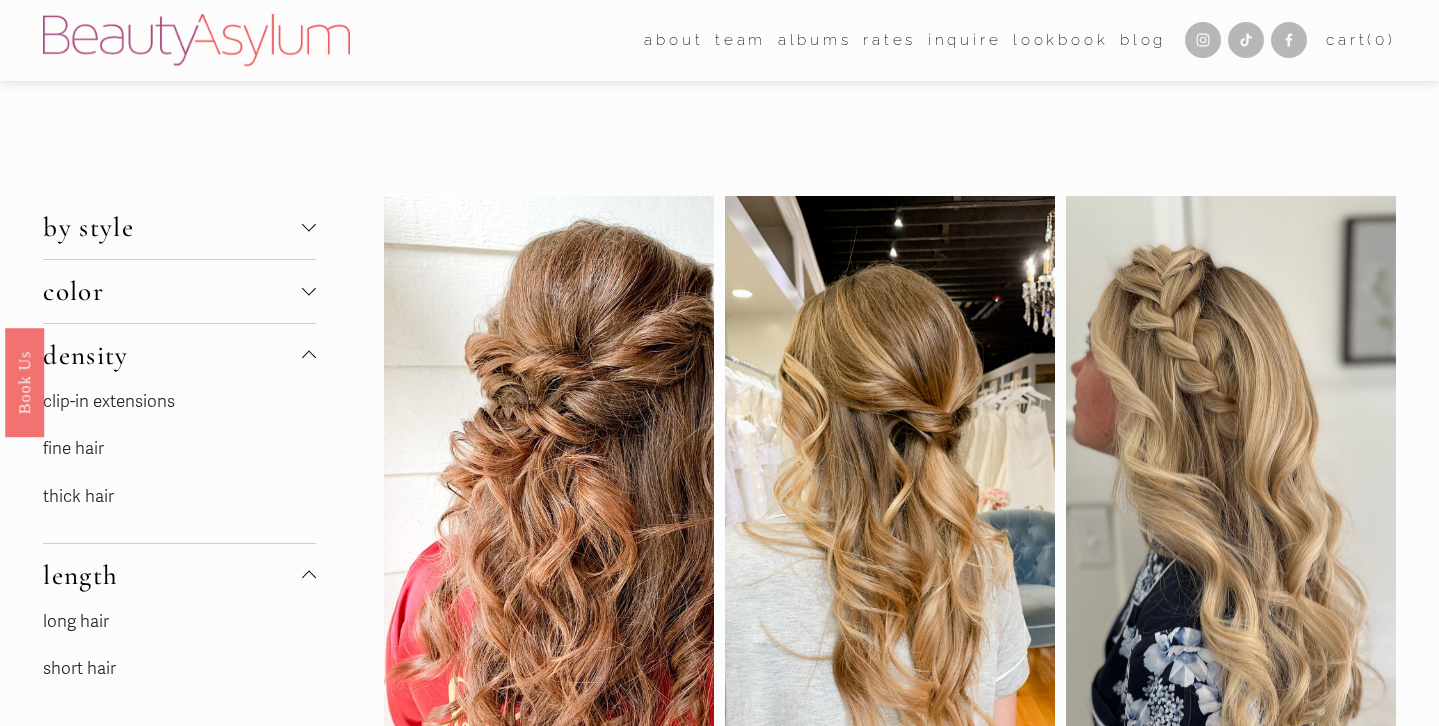 click on "by style" at bounding box center (172, 227) 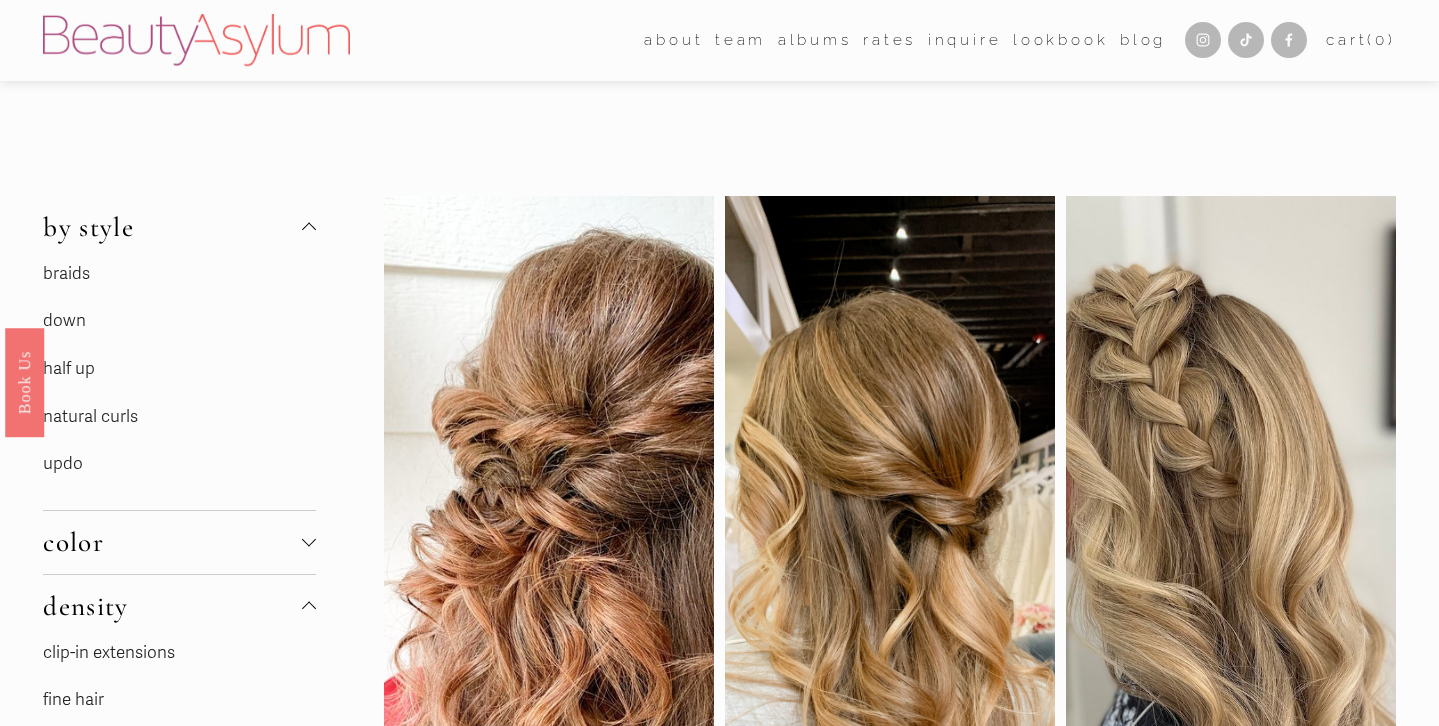 click on "down" at bounding box center (64, 320) 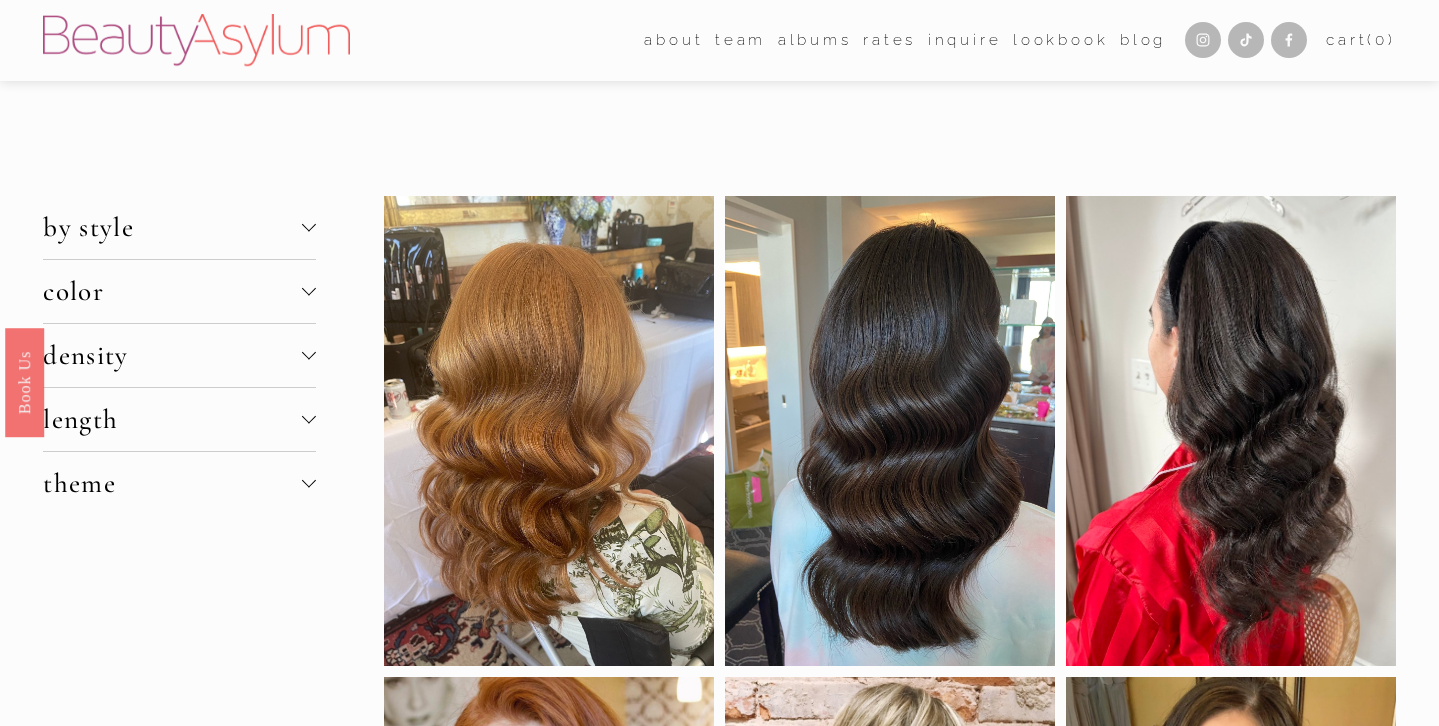 scroll, scrollTop: 0, scrollLeft: 0, axis: both 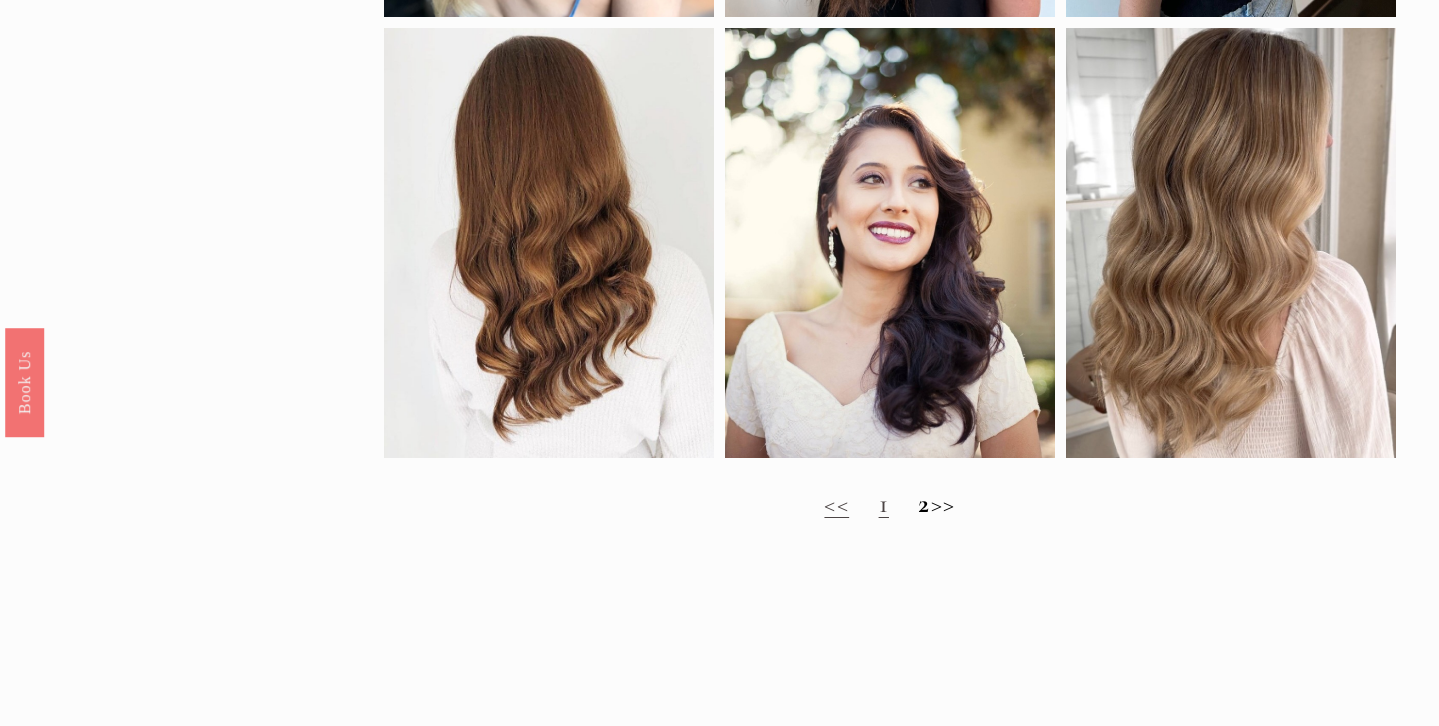 click on "2" at bounding box center (924, 503) 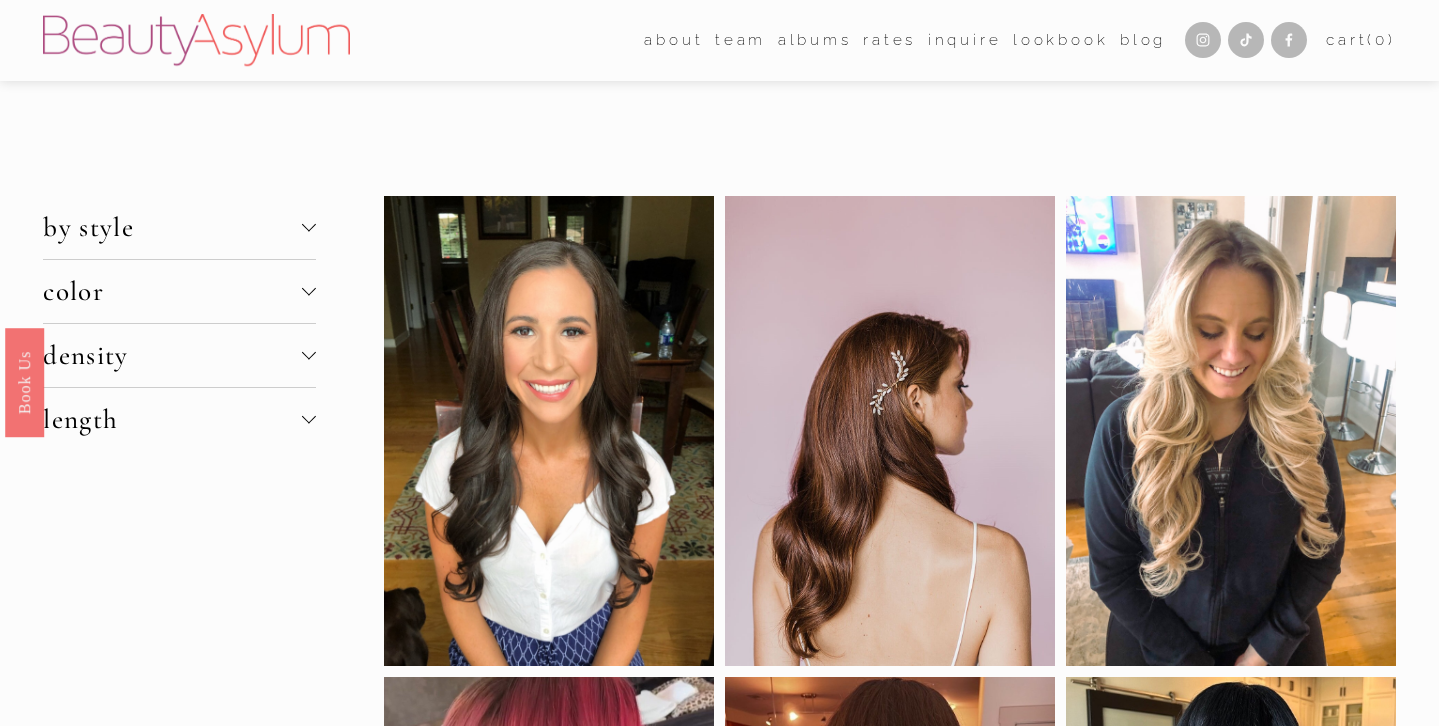 scroll, scrollTop: 0, scrollLeft: 0, axis: both 